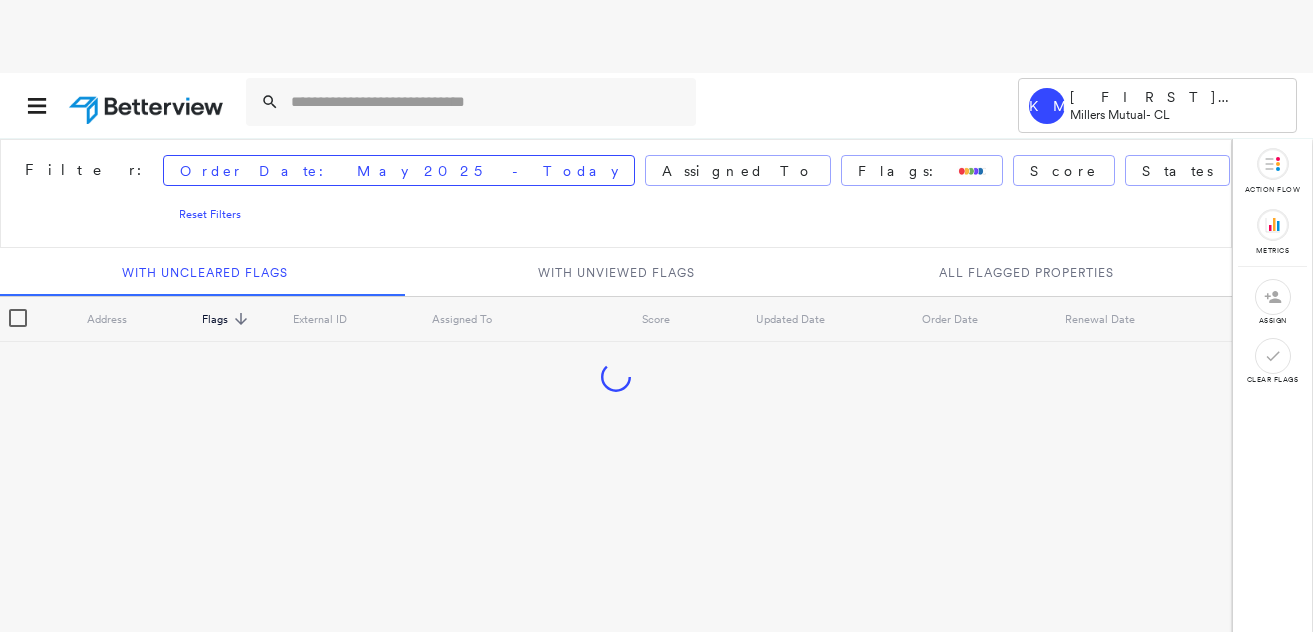 scroll, scrollTop: 0, scrollLeft: 0, axis: both 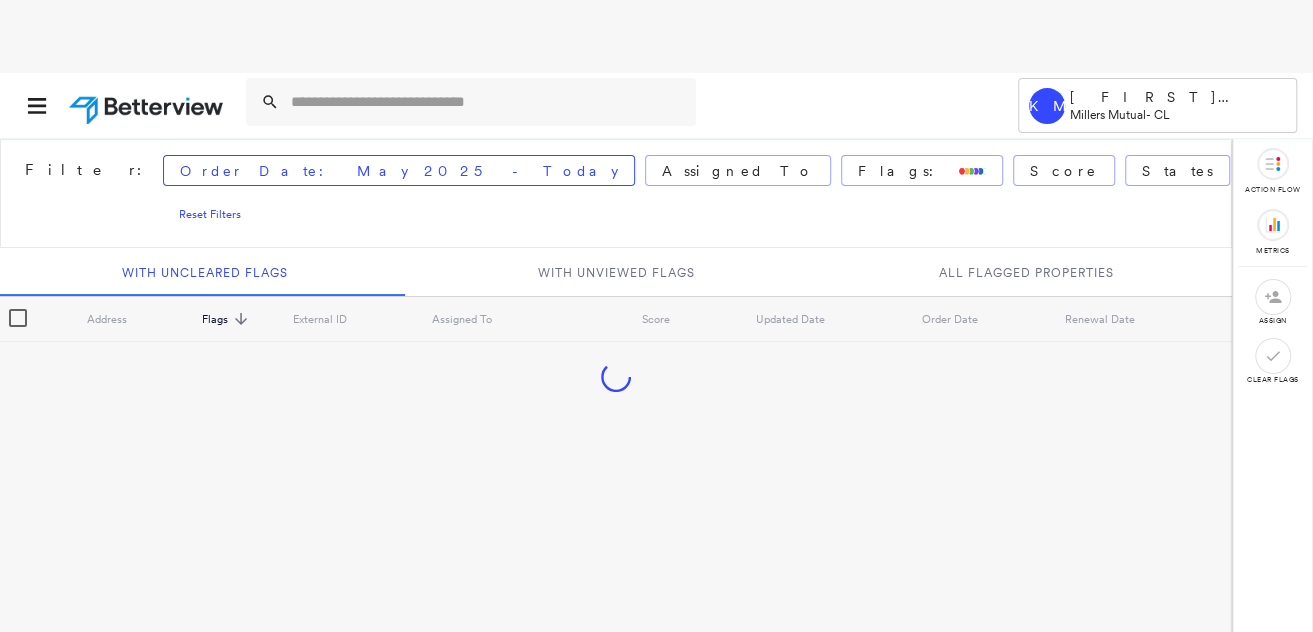 click at bounding box center [487, 102] 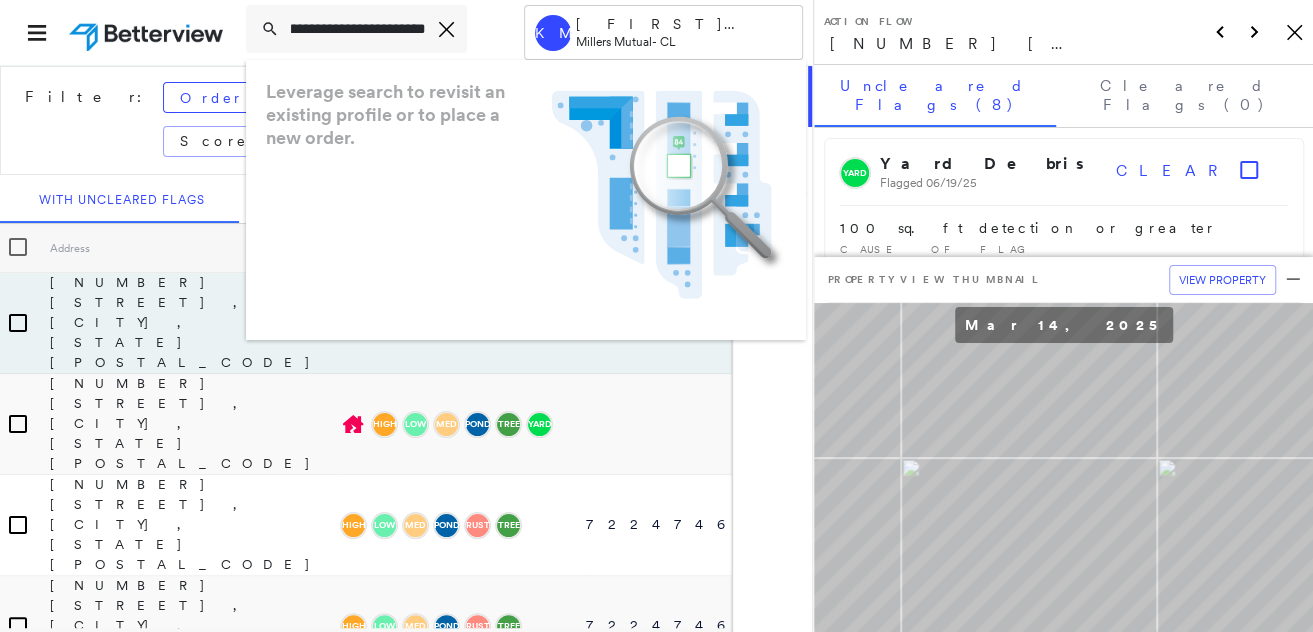 scroll, scrollTop: 0, scrollLeft: 61, axis: horizontal 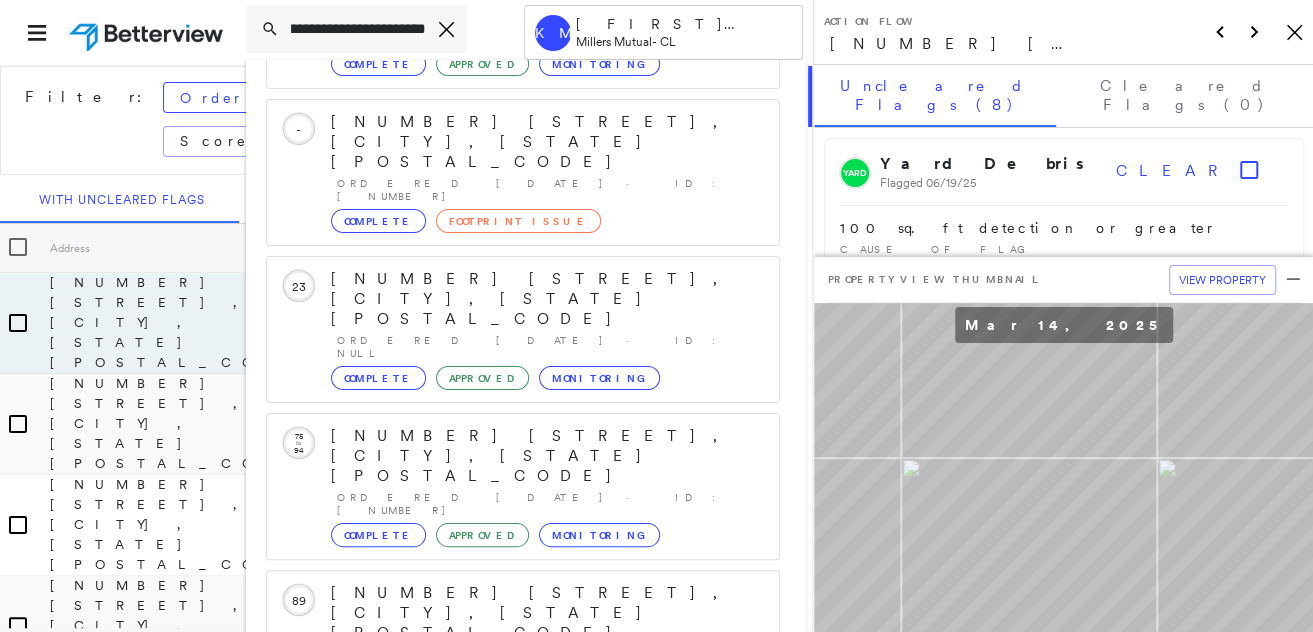 type on "**********" 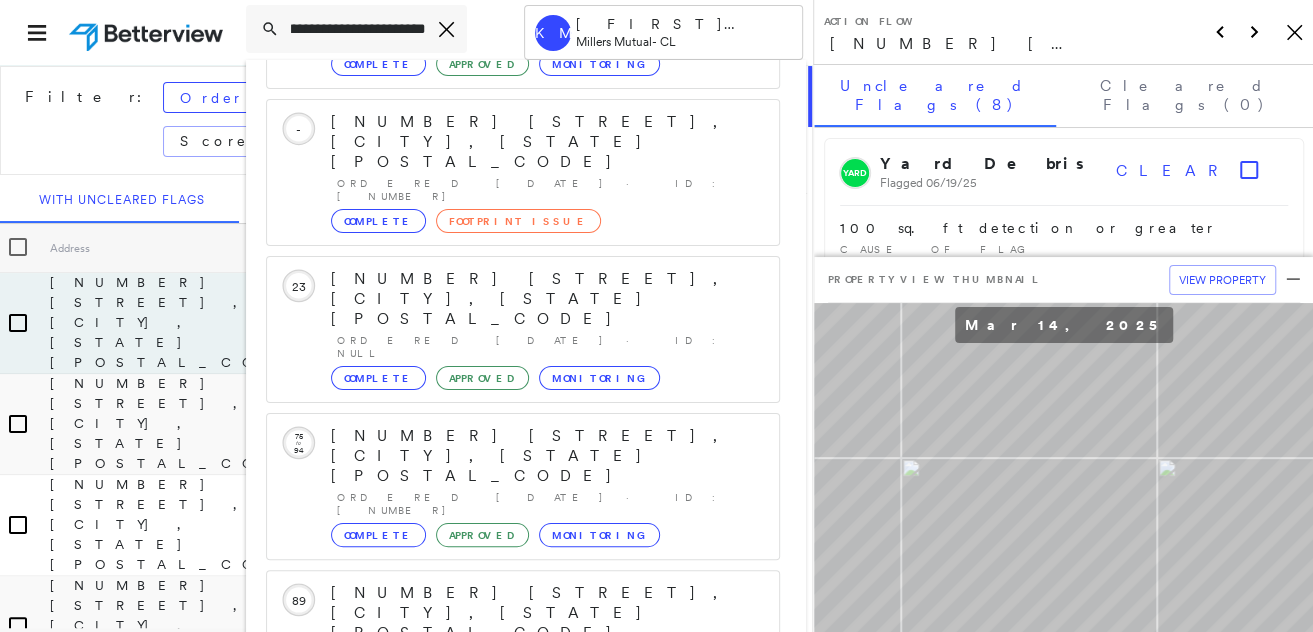 click on "[NUMBER] [STREET], [CITY], [STATE] [POSTAL_CODE]" at bounding box center [501, 905] 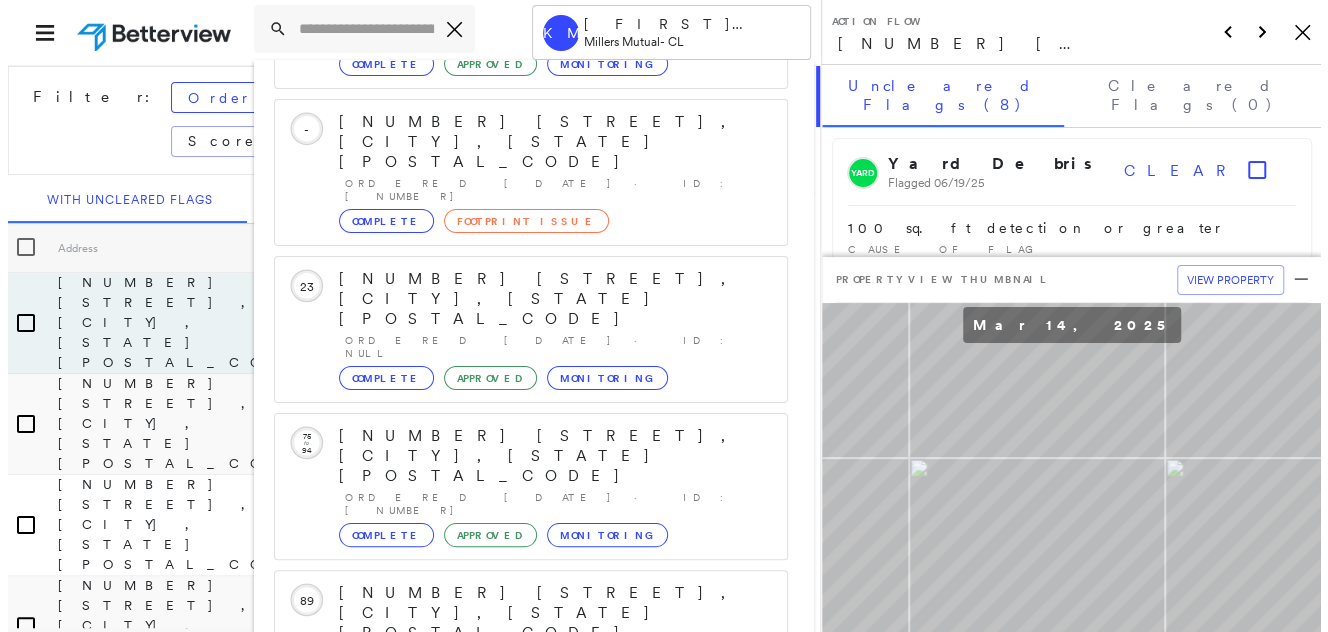 scroll, scrollTop: 0, scrollLeft: 0, axis: both 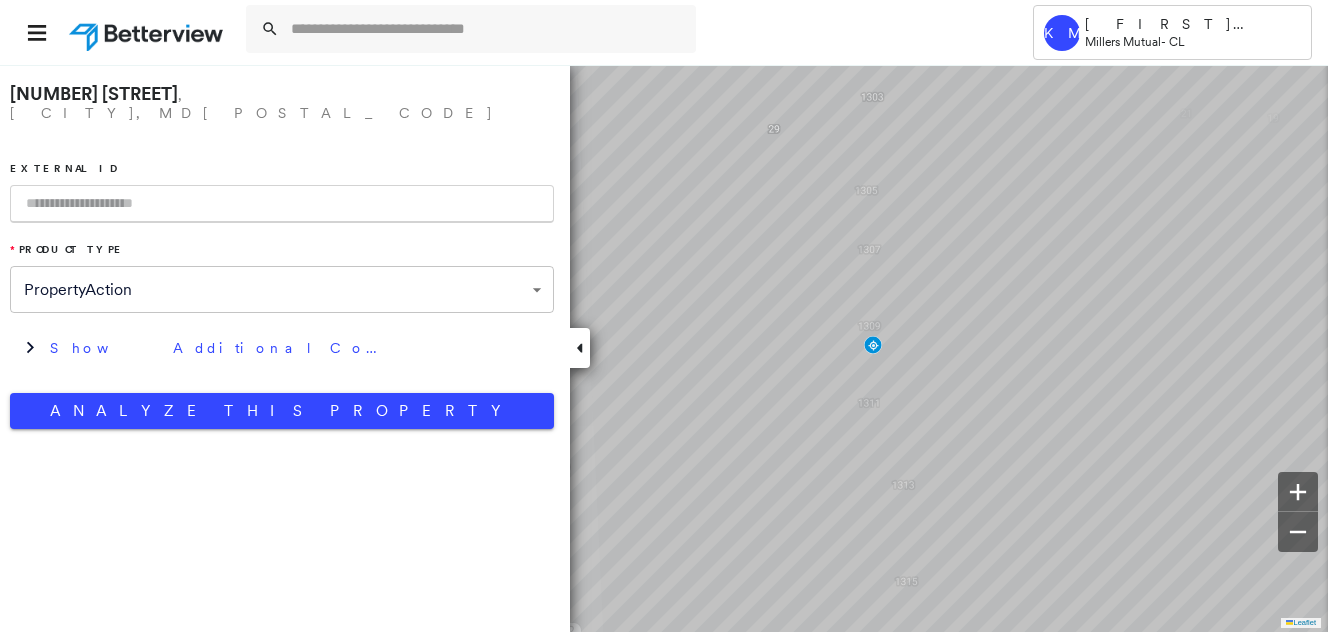 click at bounding box center (282, 204) 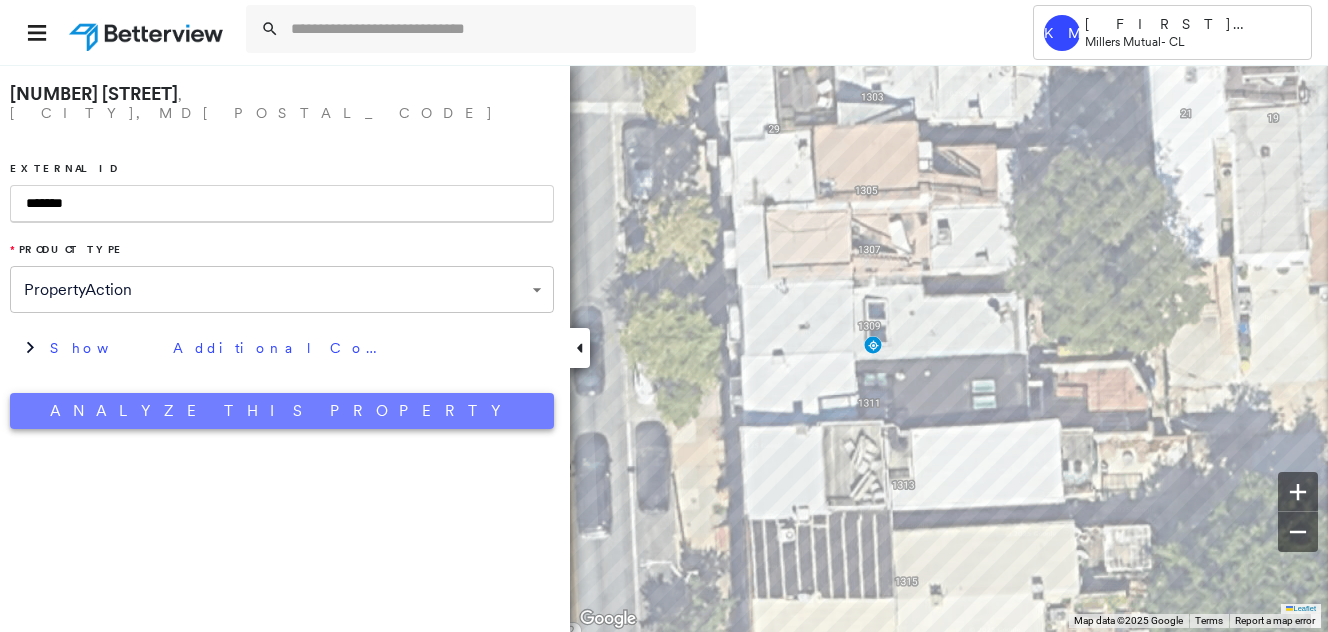 type on "*******" 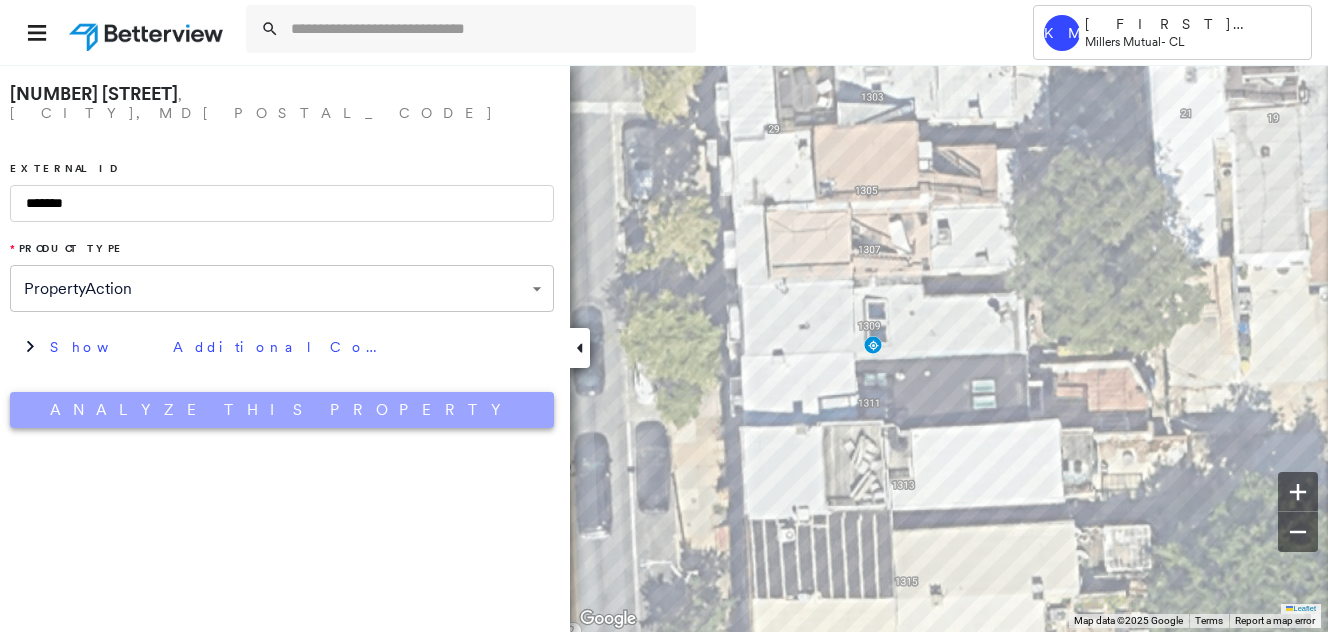 click on "Analyze This Property" at bounding box center (282, 410) 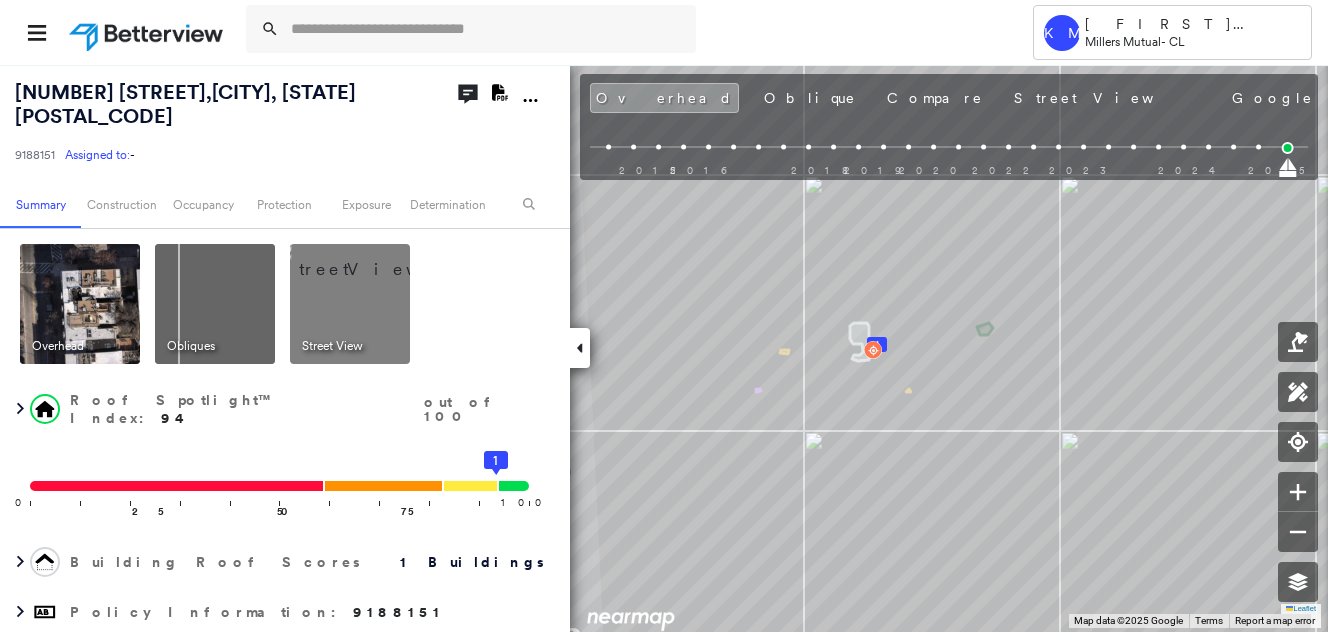 click at bounding box center [374, 259] 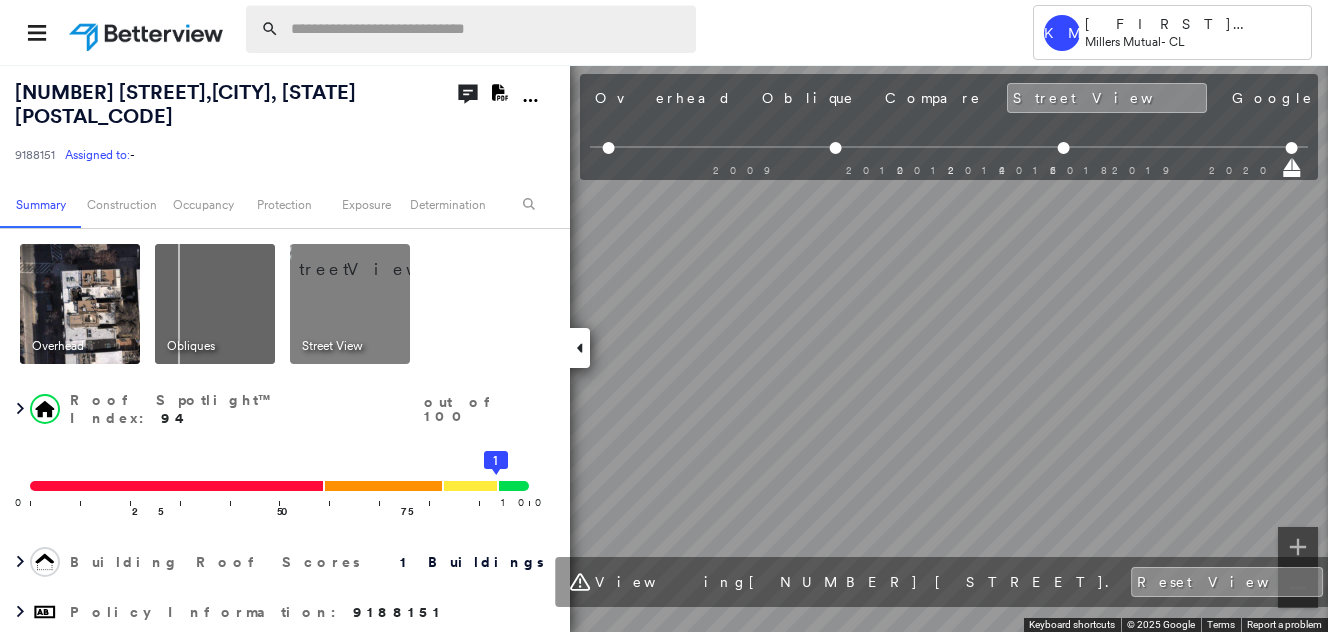 click at bounding box center [487, 29] 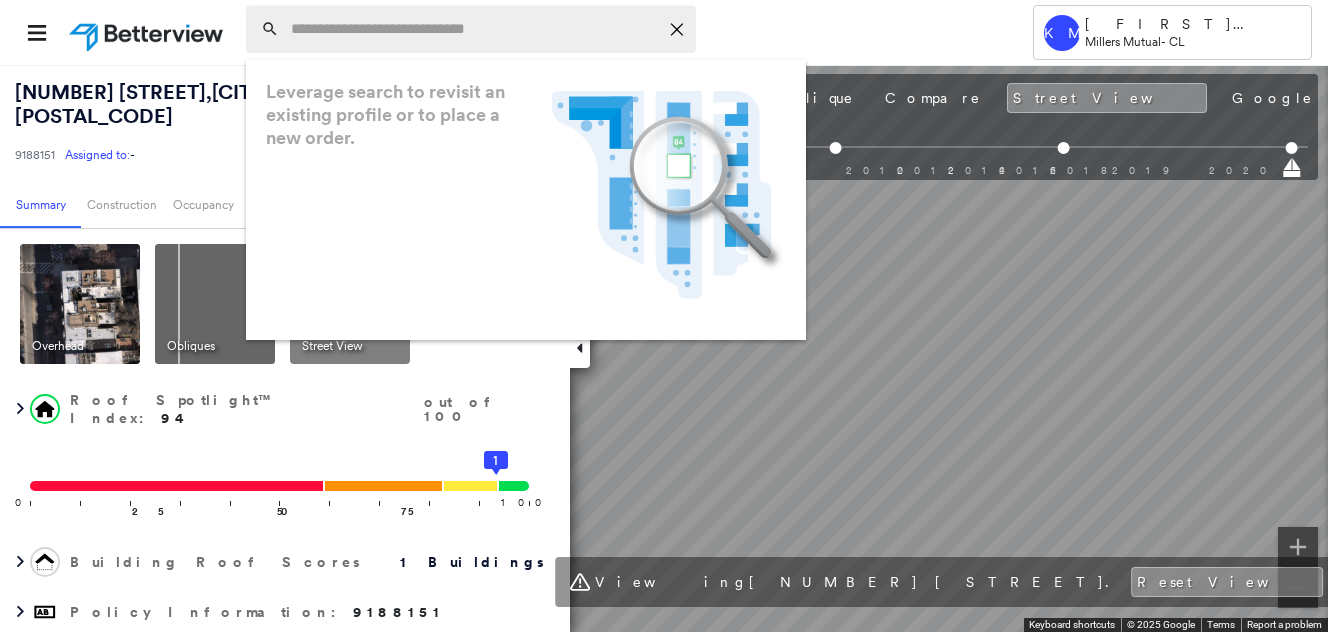 click at bounding box center (474, 29) 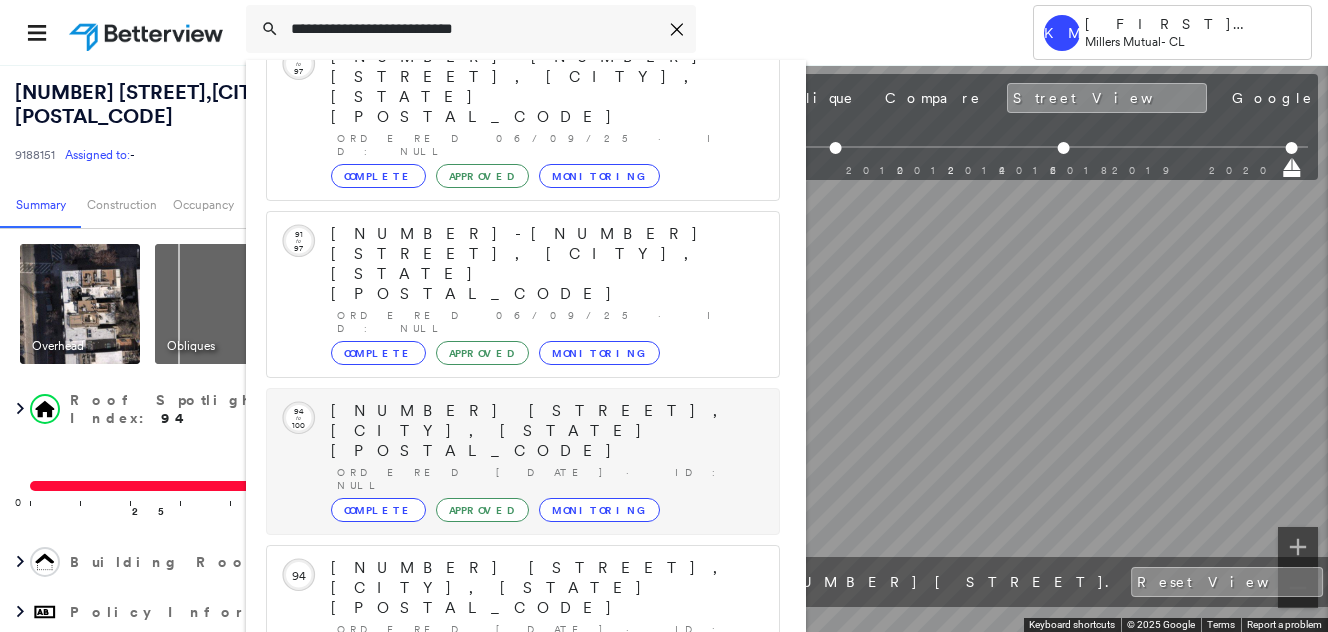 scroll, scrollTop: 206, scrollLeft: 0, axis: vertical 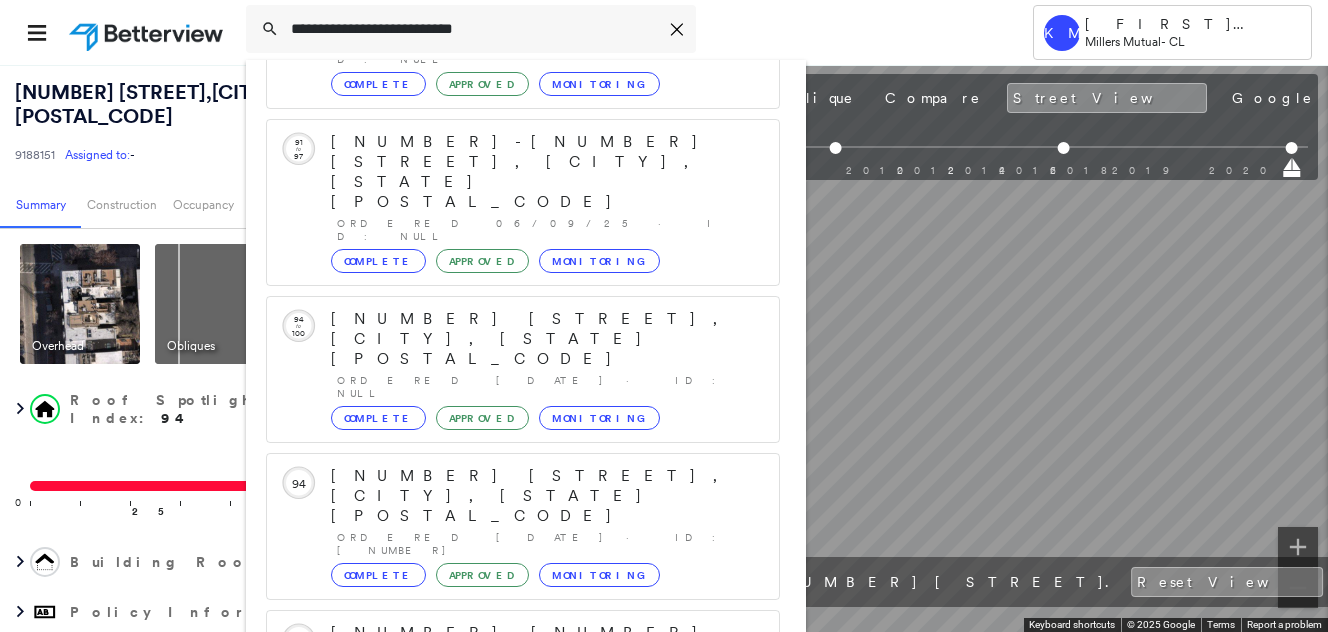 type on "**********" 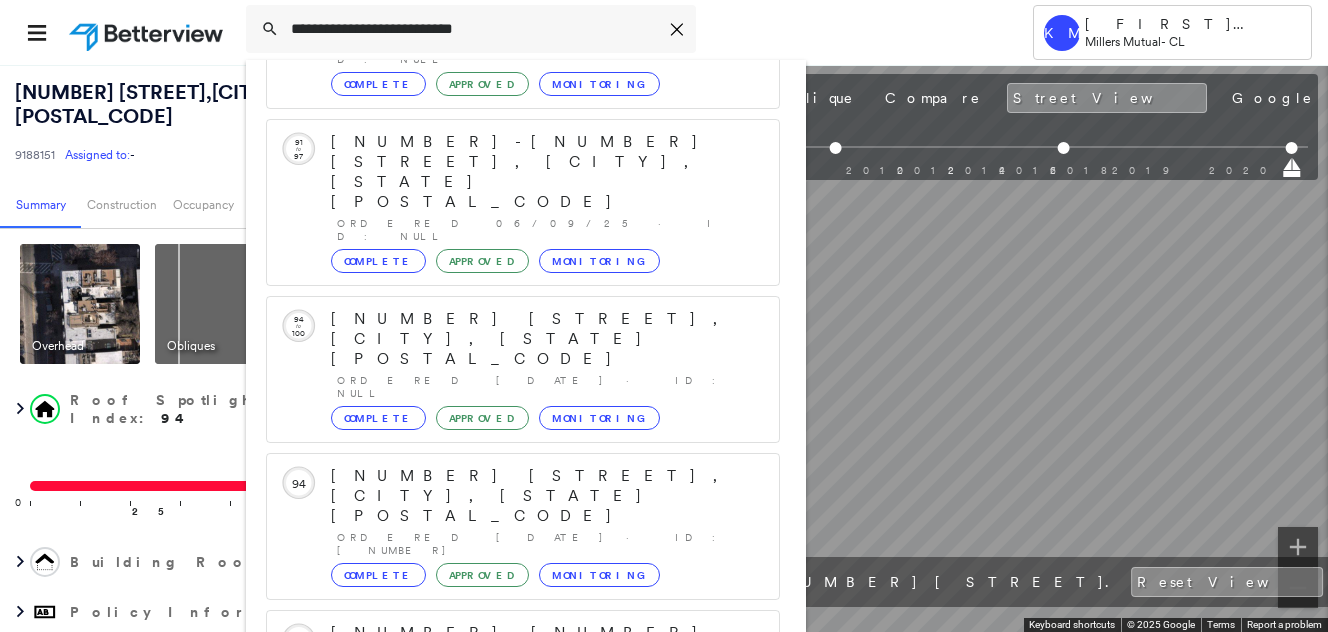 click on "[NUMBER] [STREET], [CITY], [STATE] [POSTAL_CODE]" at bounding box center (501, 965) 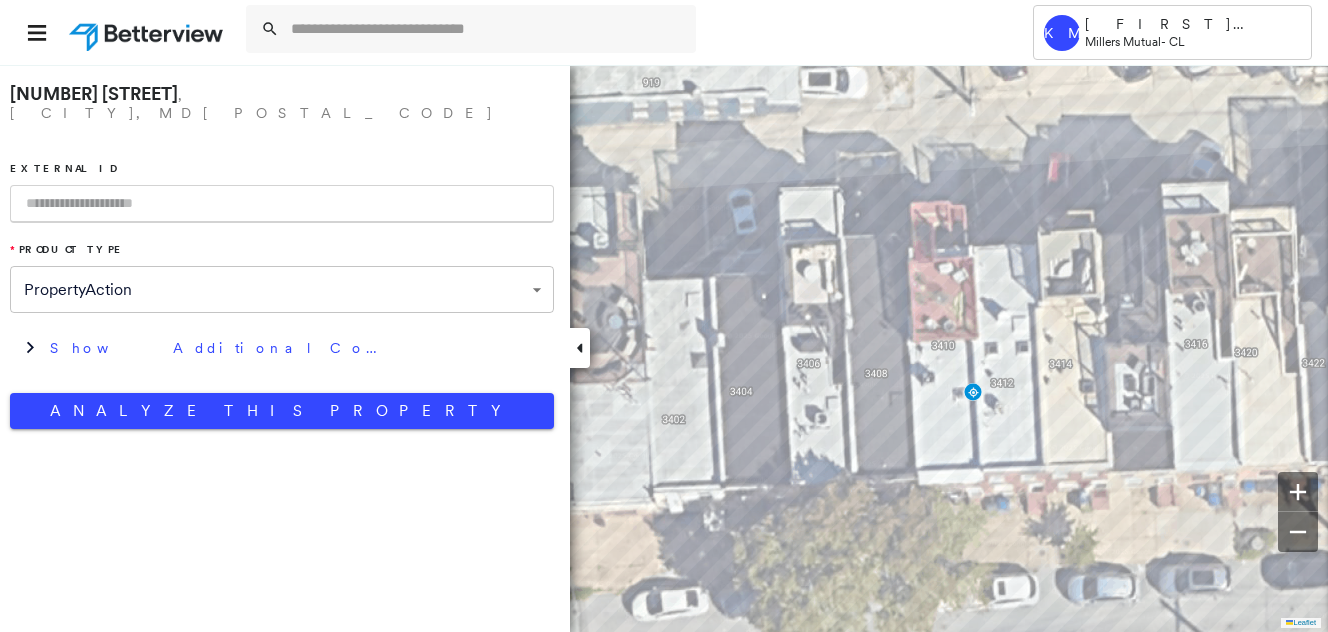 click at bounding box center (282, 204) 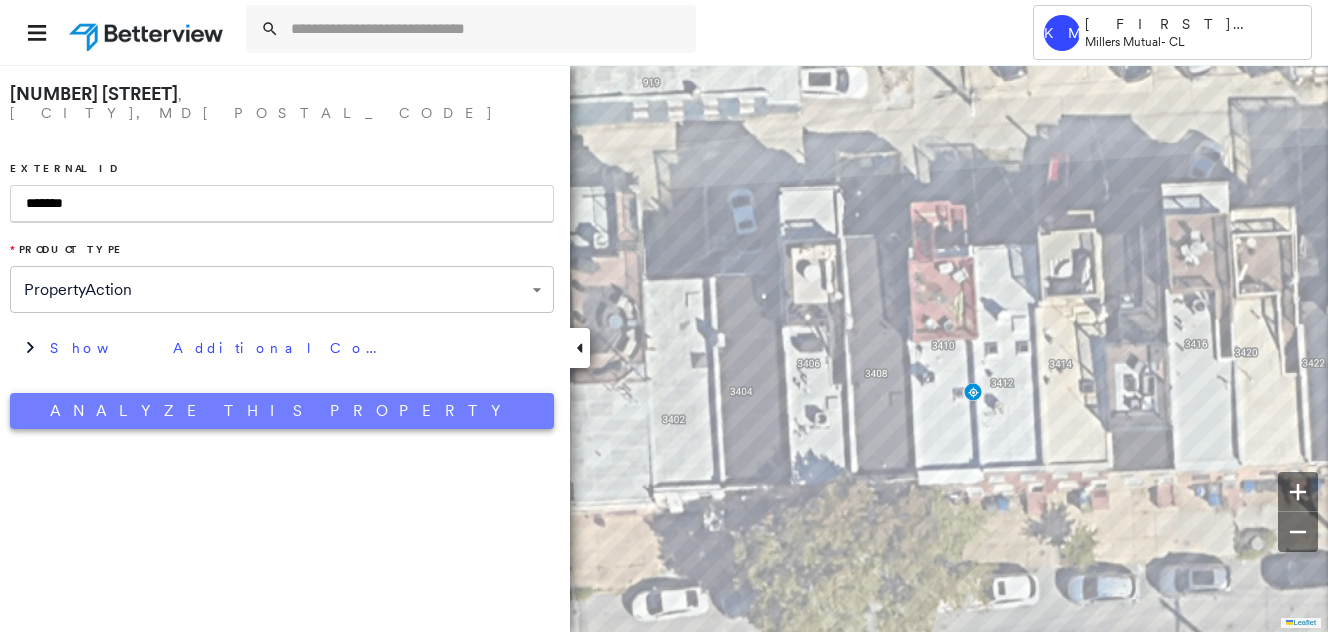 type on "*******" 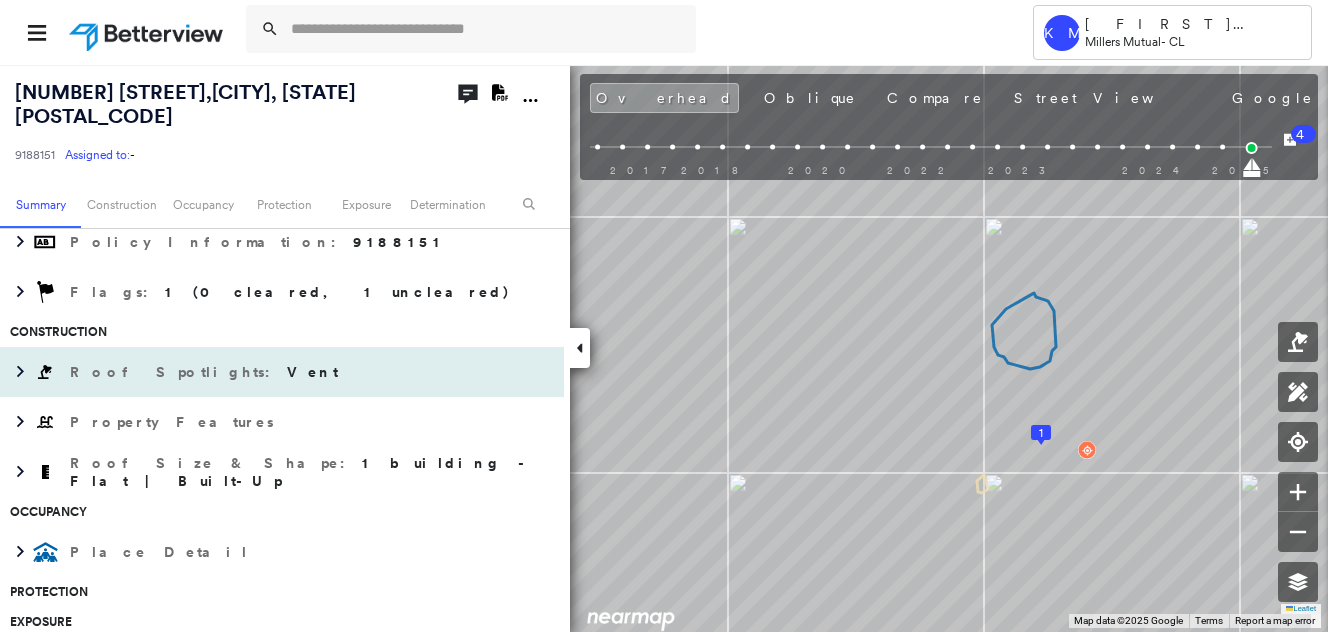scroll, scrollTop: 400, scrollLeft: 0, axis: vertical 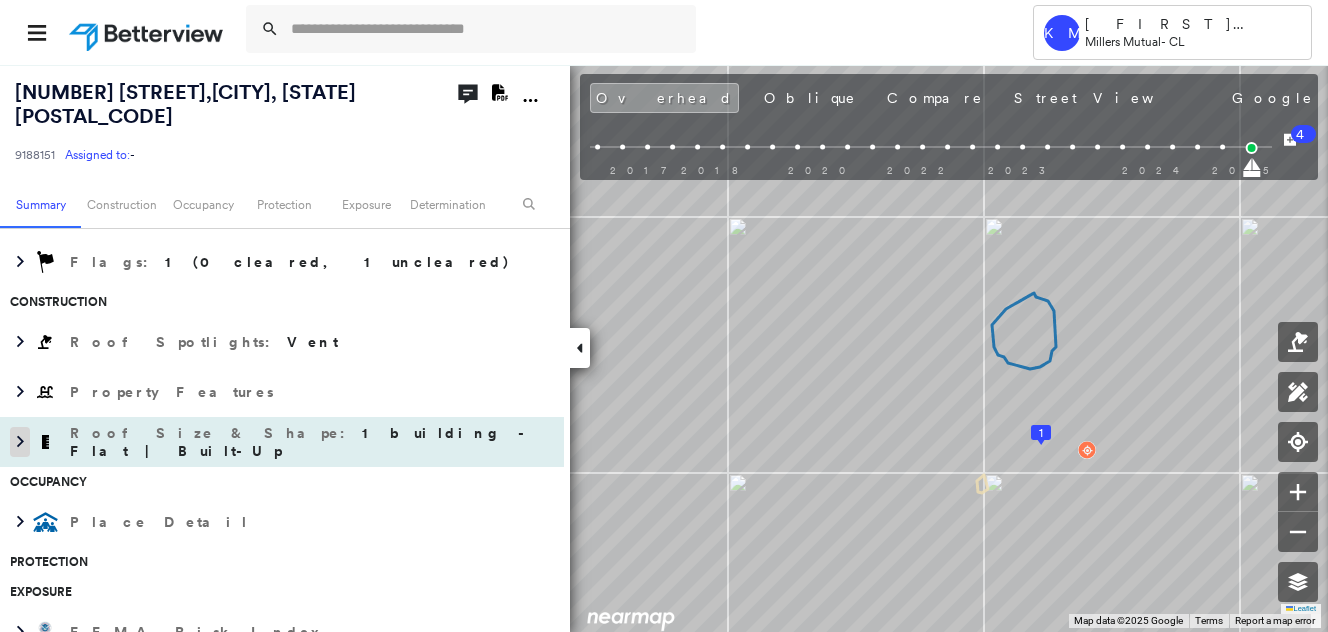 click 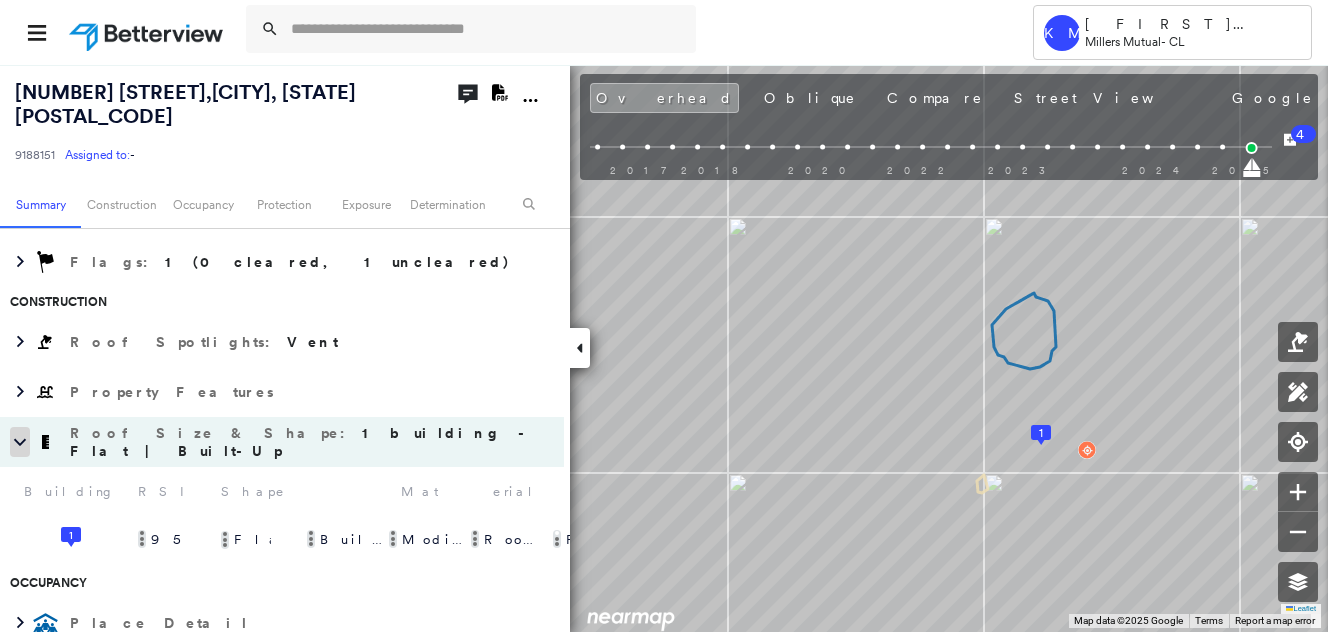 click 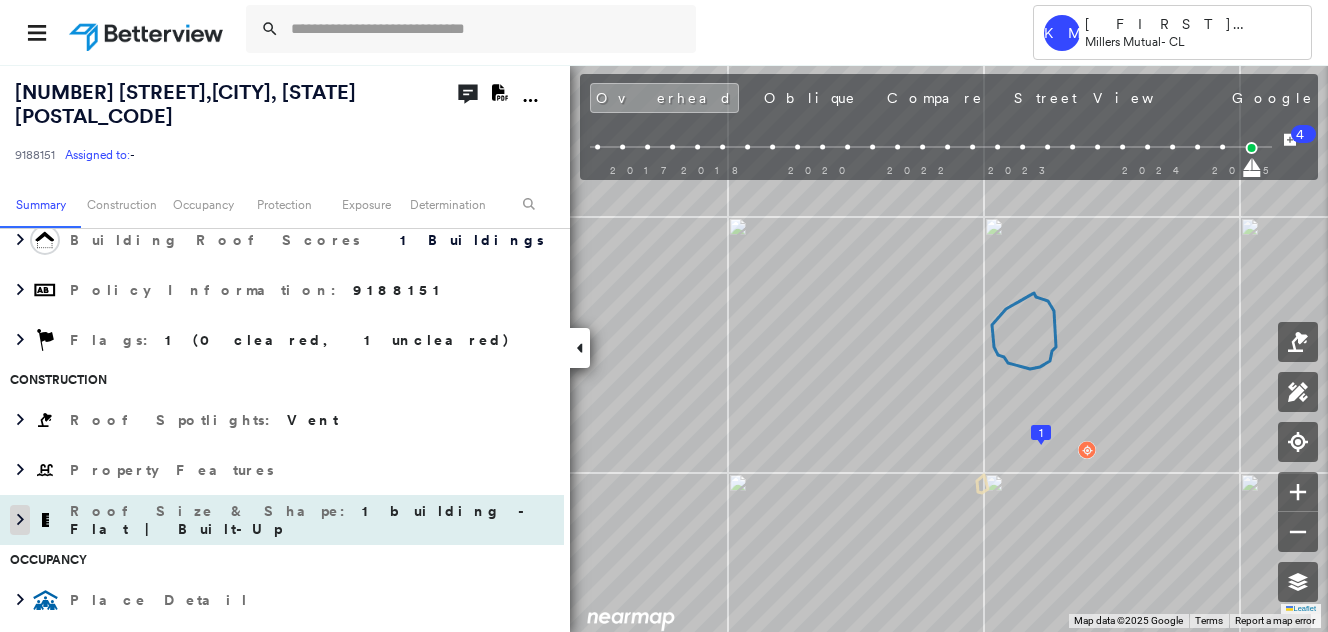 scroll, scrollTop: 299, scrollLeft: 0, axis: vertical 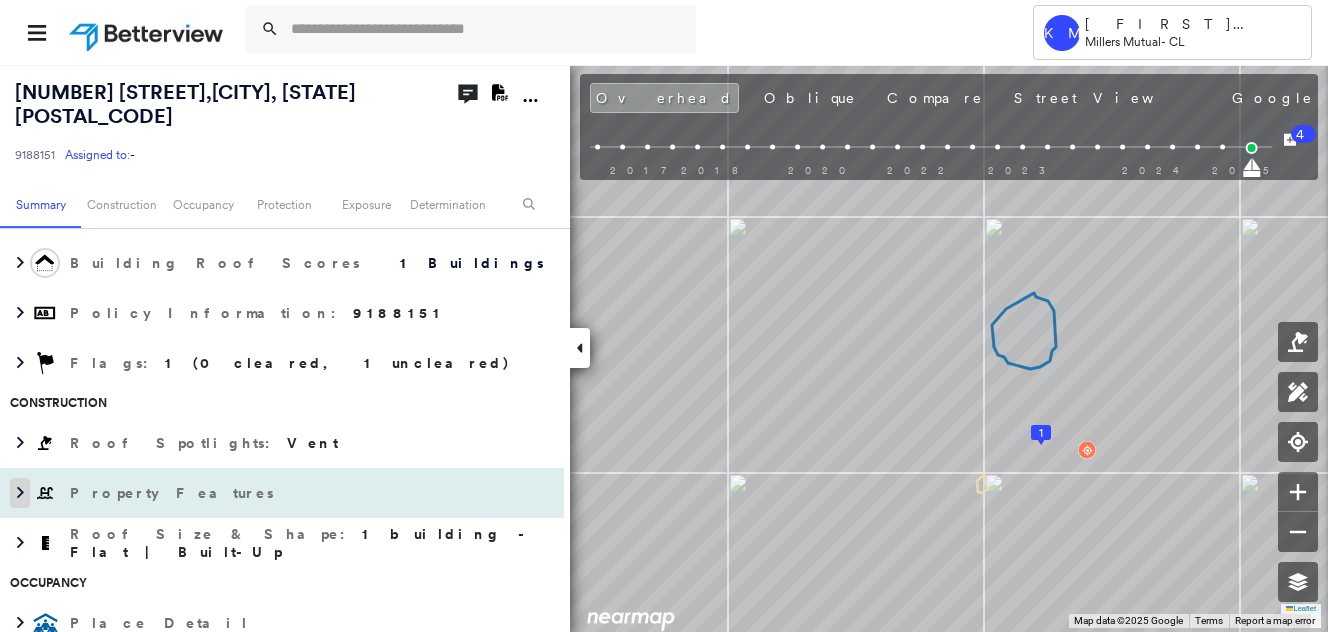 click at bounding box center (20, 493) 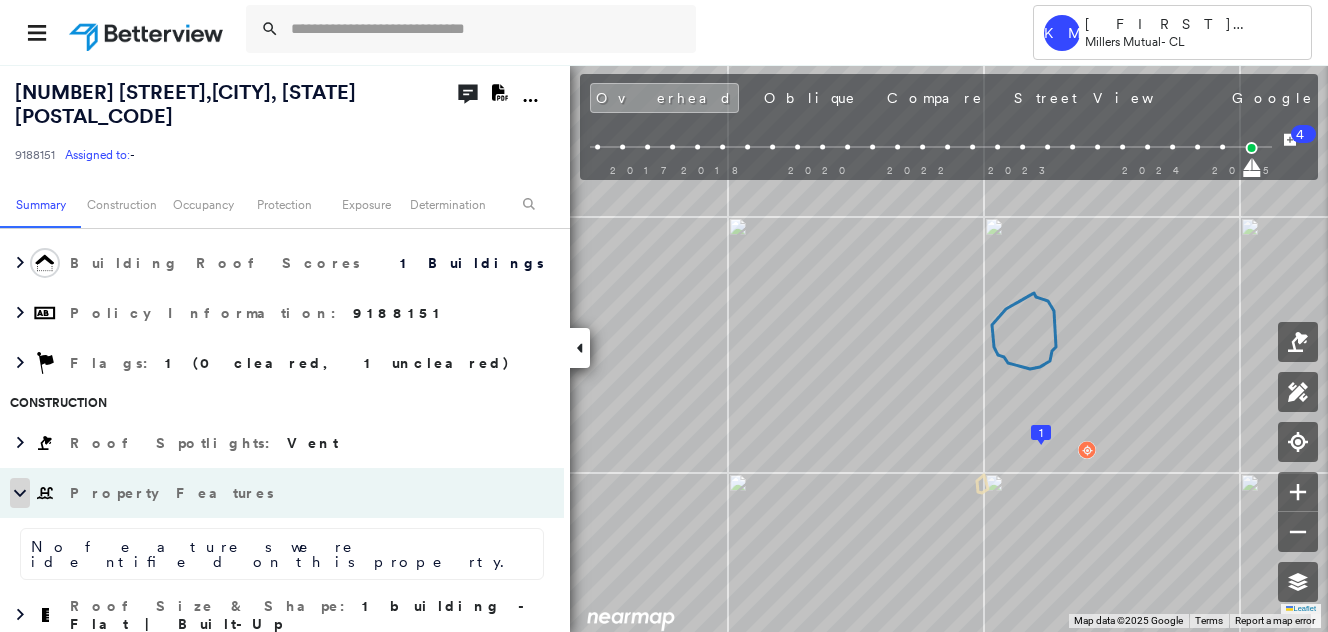 click 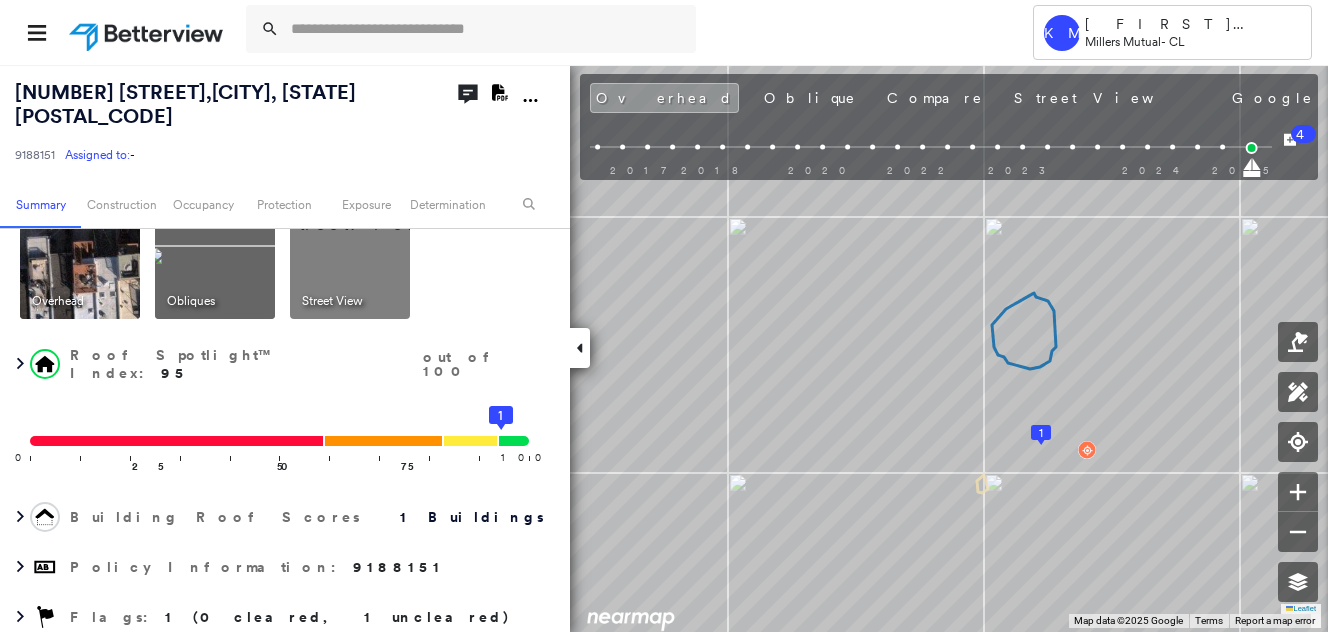 scroll, scrollTop: 0, scrollLeft: 0, axis: both 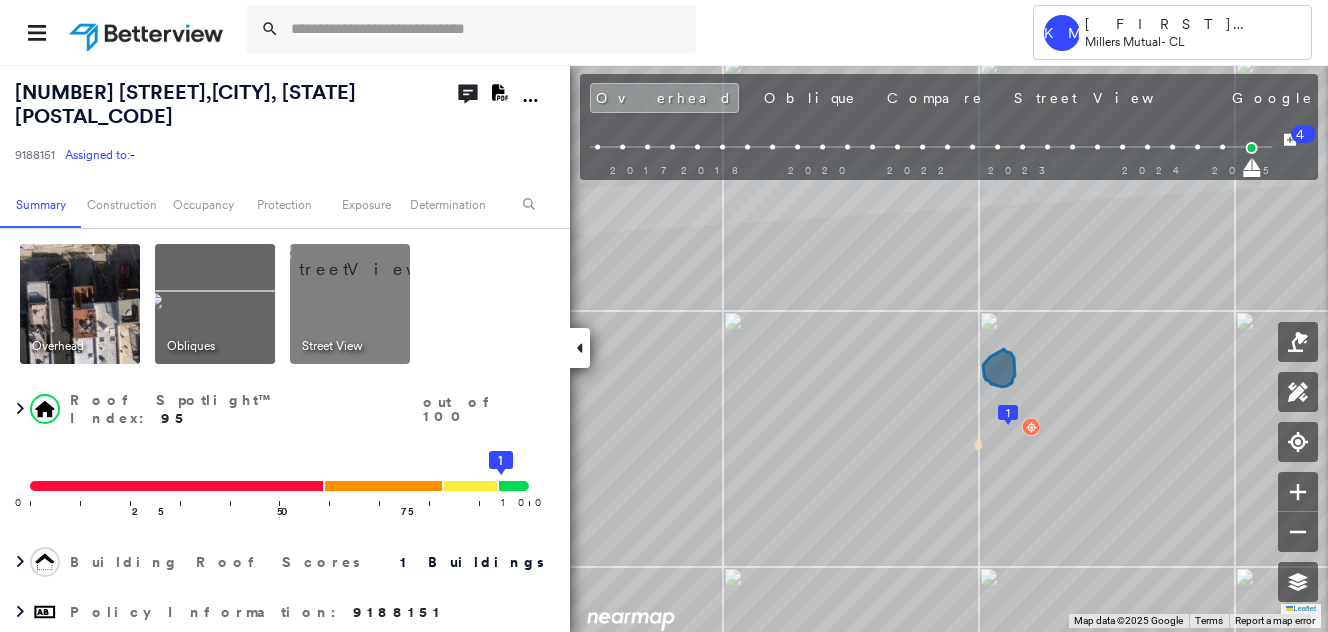 click at bounding box center [374, 259] 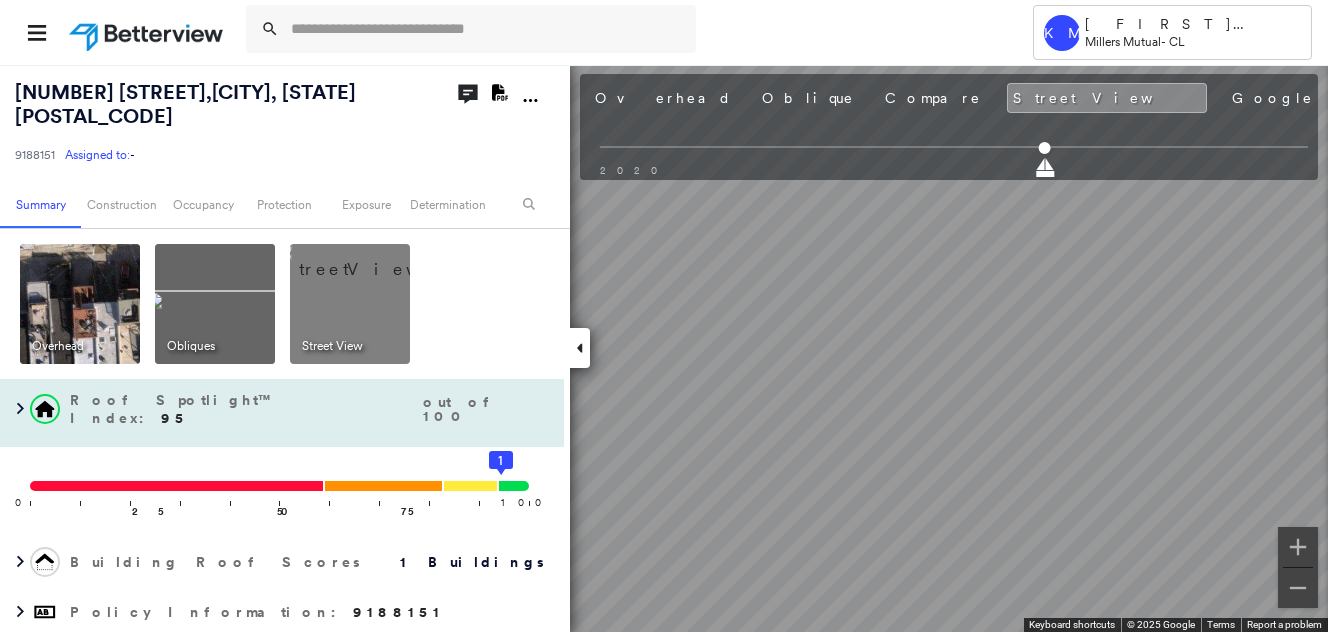 click on "[NUMBER]  [STREET] ,  [CITY], [STATE] [POSTAL_CODE] [NUMBER] Assigned to:  - Assigned to:  - [NUMBER] Assigned to:  - Open Comments Download PDF Report Summary Construction Occupancy Protection Exposure Determination Overhead Obliques Street View Roof Spotlight™ Index :  95 out of 100 0 100 25 50 75 1 Building Roof Scores 1 Buildings Policy Information :  [NUMBER] Flags :  1 (0 cleared, 1 uncleared) Construction Roof Spotlights :  Vent Property Features Roof Size & Shape :  1 building  - Flat | Built-Up Occupancy Place Detail Protection Exposure FEMA Risk Index Additional Perils Determination Flags :  1 (0 cleared, 1 uncleared) Uncleared Flags (1) Cleared Flags  (0) LOW Low Priority Flagged [DATE] Clear Action Taken New Entry History Quote/New Business Terms & Conditions Added ACV Endorsement Added Cosmetic Endorsement Inspection/Loss Control Report Information Added to Inspection Survey Onsite Inspection Ordered Determined No Inspection Needed General Used Report to Further Agent/Insured Discussion Save Renewal General" at bounding box center (664, 348) 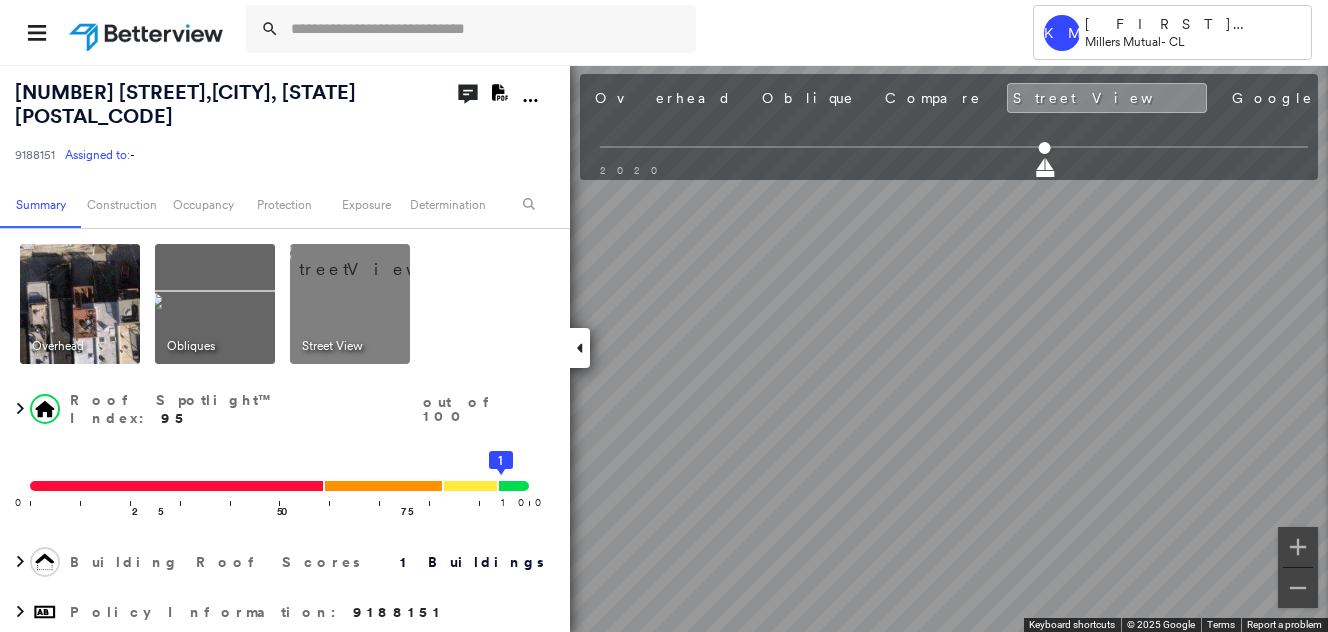click on "[NUMBER]  [STREET] ,  [CITY], [STATE] [POSTAL_CODE] [NUMBER] Assigned to:  - Assigned to:  - [NUMBER] Assigned to:  - Open Comments Download PDF Report Summary Construction Occupancy Protection Exposure Determination Overhead Obliques Street View Roof Spotlight™ Index :  95 out of 100 0 100 25 50 75 1 Building Roof Scores 1 Buildings Policy Information :  [NUMBER] Flags :  1 (0 cleared, 1 uncleared) Construction Roof Spotlights :  Vent Property Features Roof Size & Shape :  1 building  - Flat | Built-Up Occupancy Place Detail Protection Exposure FEMA Risk Index Additional Perils Determination Flags :  1 (0 cleared, 1 uncleared) Uncleared Flags (1) Cleared Flags  (0) LOW Low Priority Flagged [DATE] Clear Action Taken New Entry History Quote/New Business Terms & Conditions Added ACV Endorsement Added Cosmetic Endorsement Inspection/Loss Control Report Information Added to Inspection Survey Onsite Inspection Ordered Determined No Inspection Needed General Used Report to Further Agent/Insured Discussion Save Renewal General" at bounding box center (664, 348) 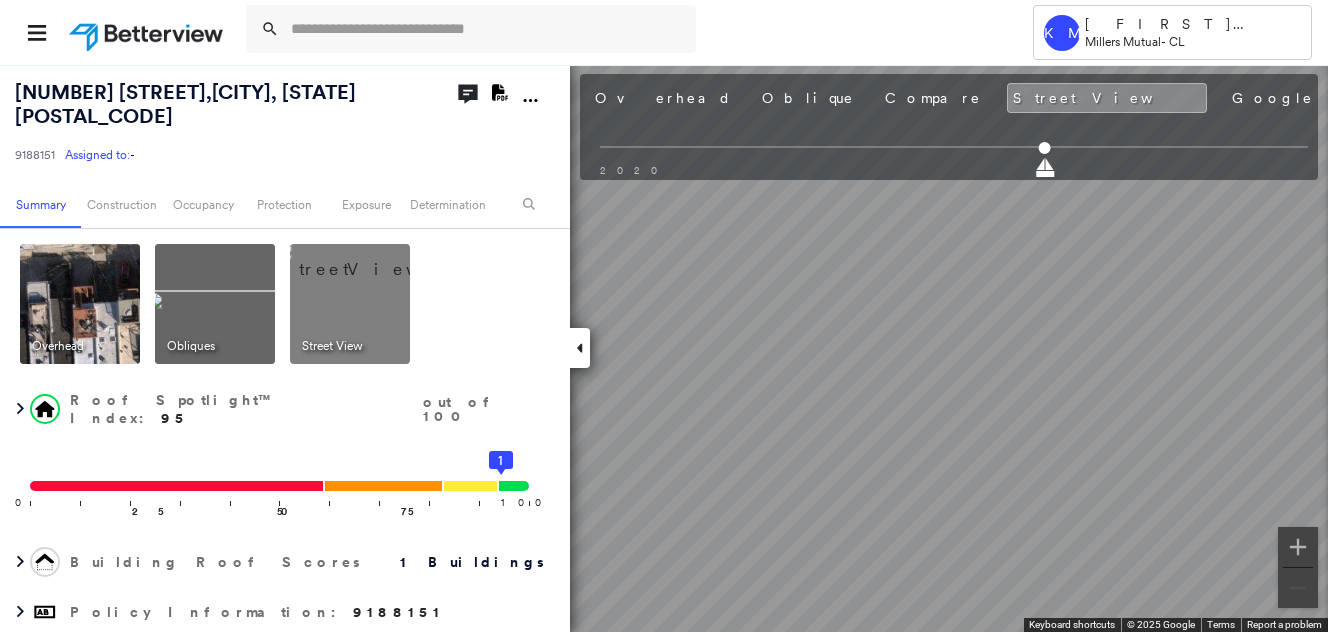 click at bounding box center (215, 304) 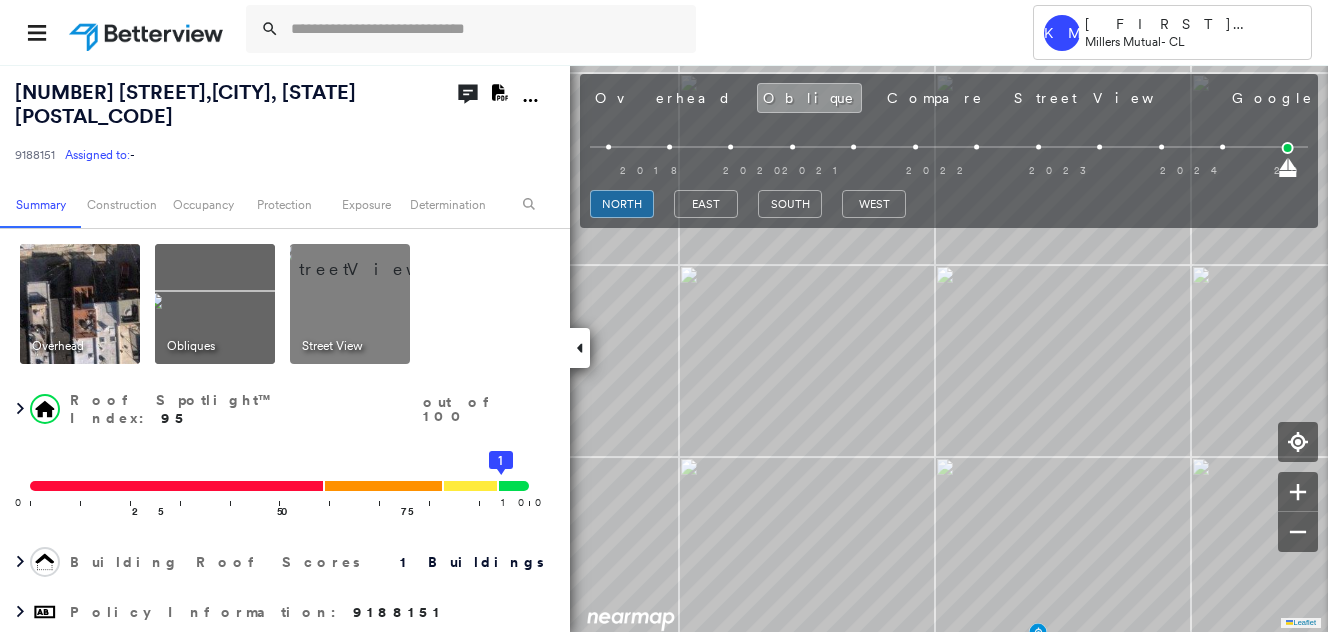 click at bounding box center [80, 304] 